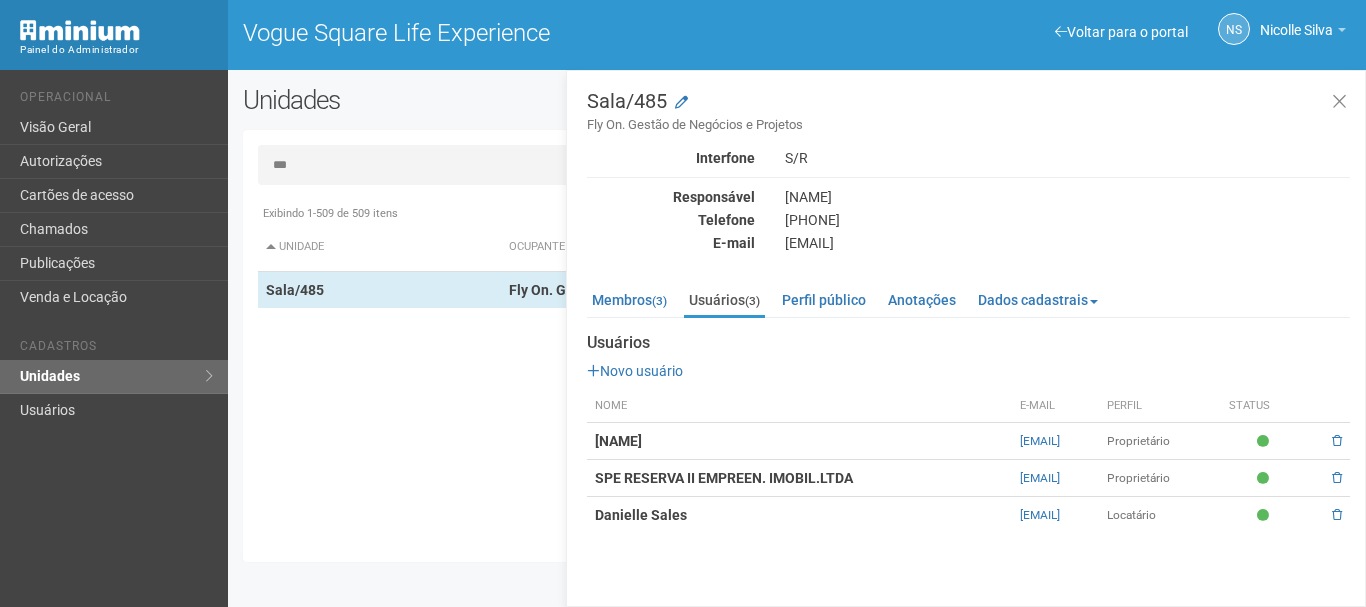 scroll, scrollTop: 0, scrollLeft: 0, axis: both 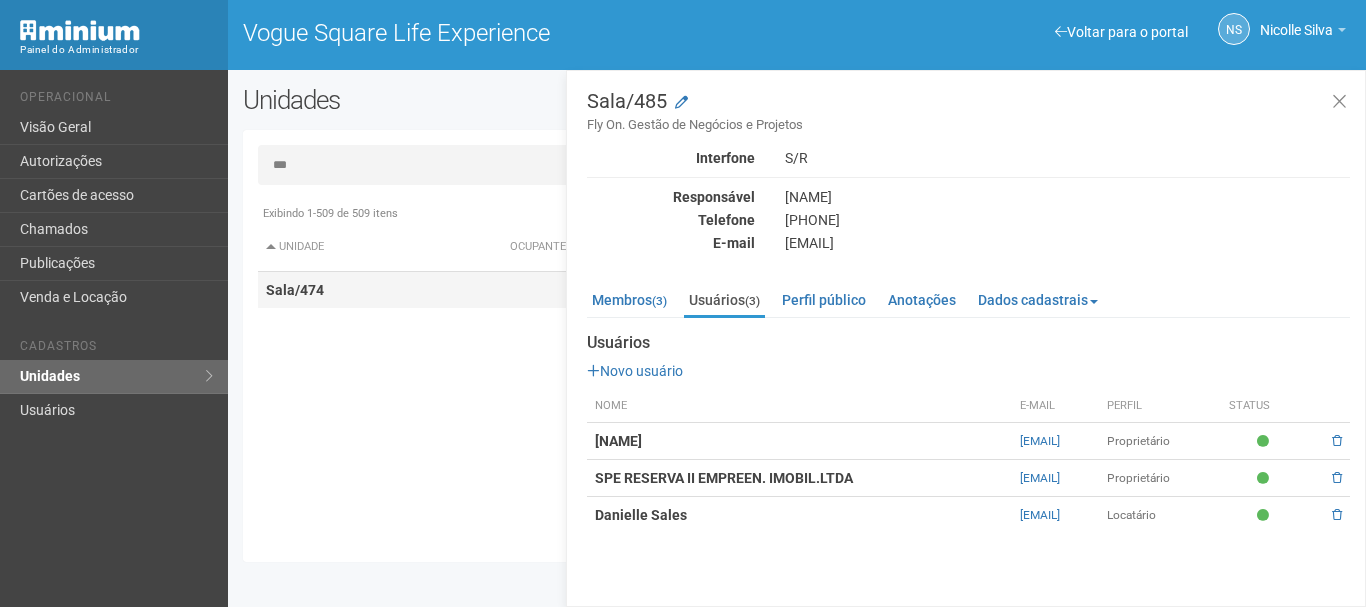 type on "***" 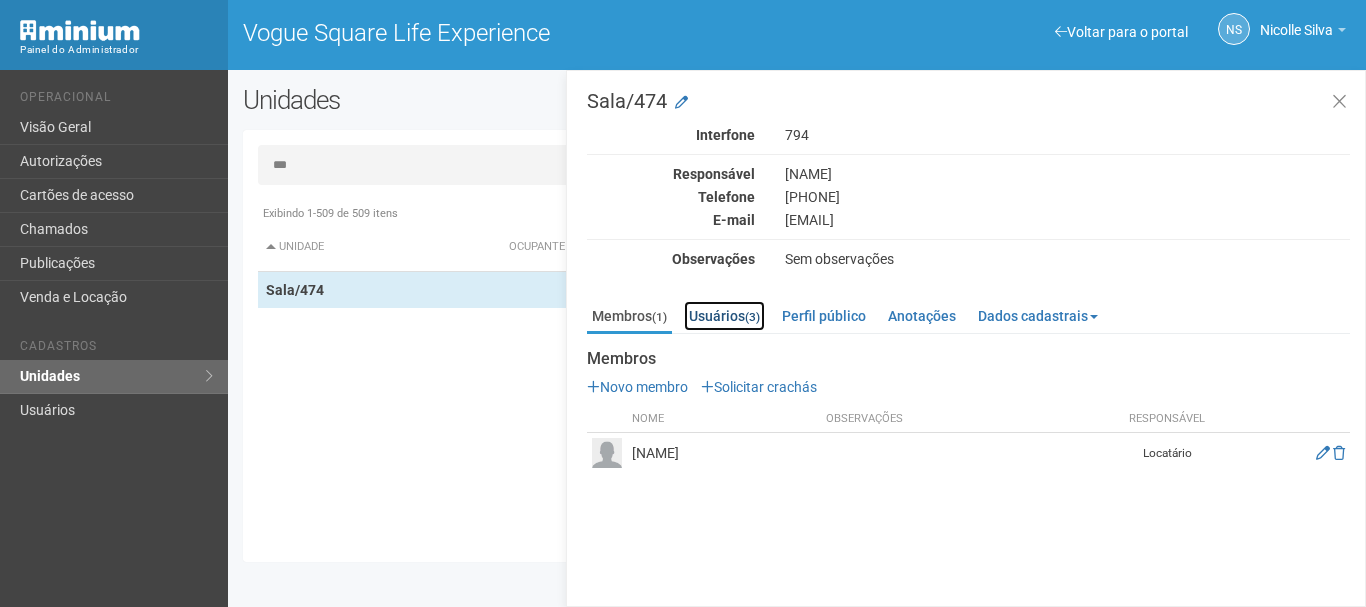 click on "Usuários  (3)" at bounding box center (724, 316) 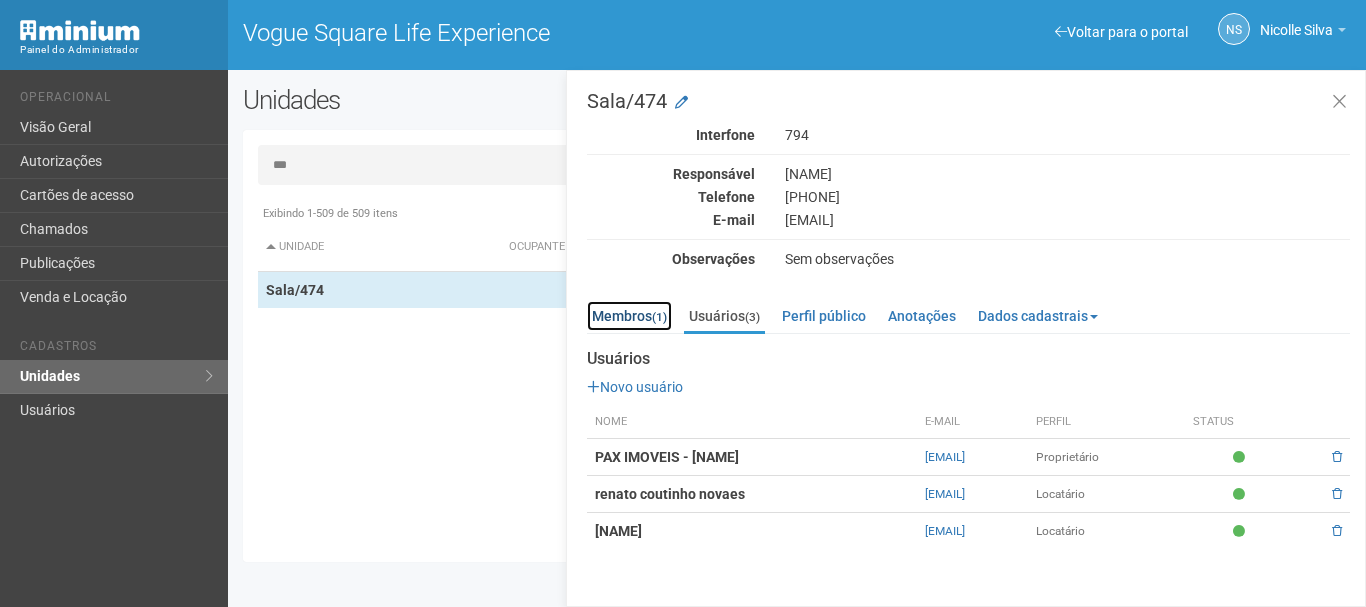 click on "Membros  (1)" at bounding box center (629, 316) 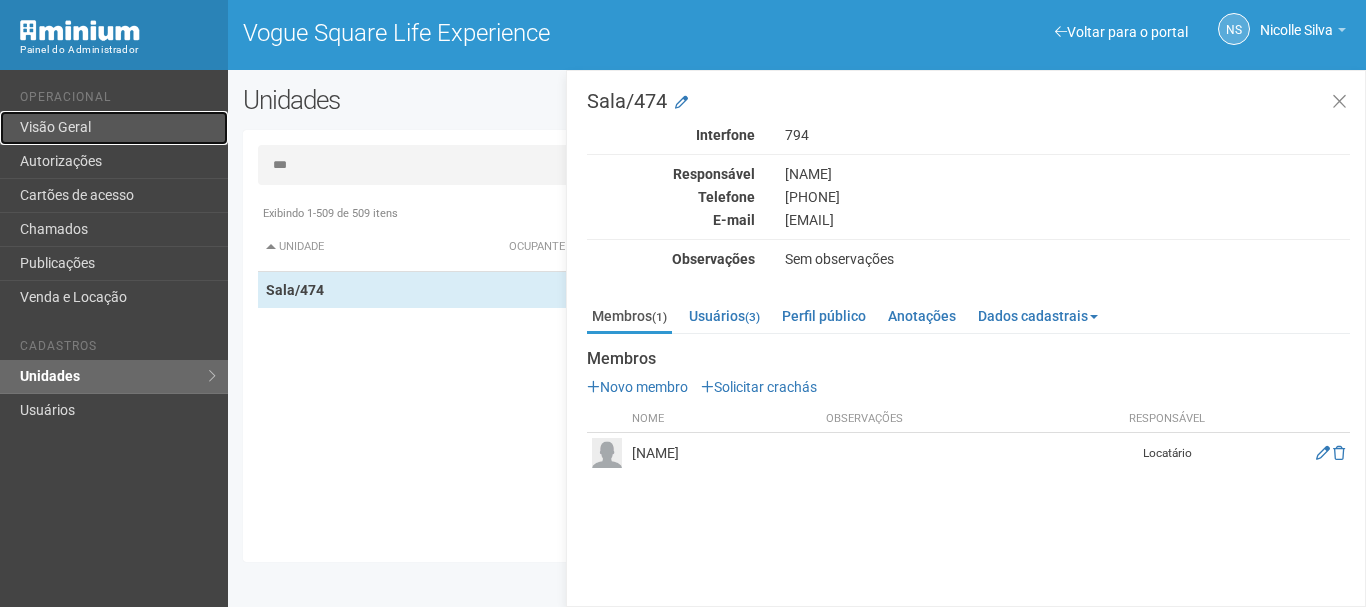 click on "Visão Geral" at bounding box center (114, 128) 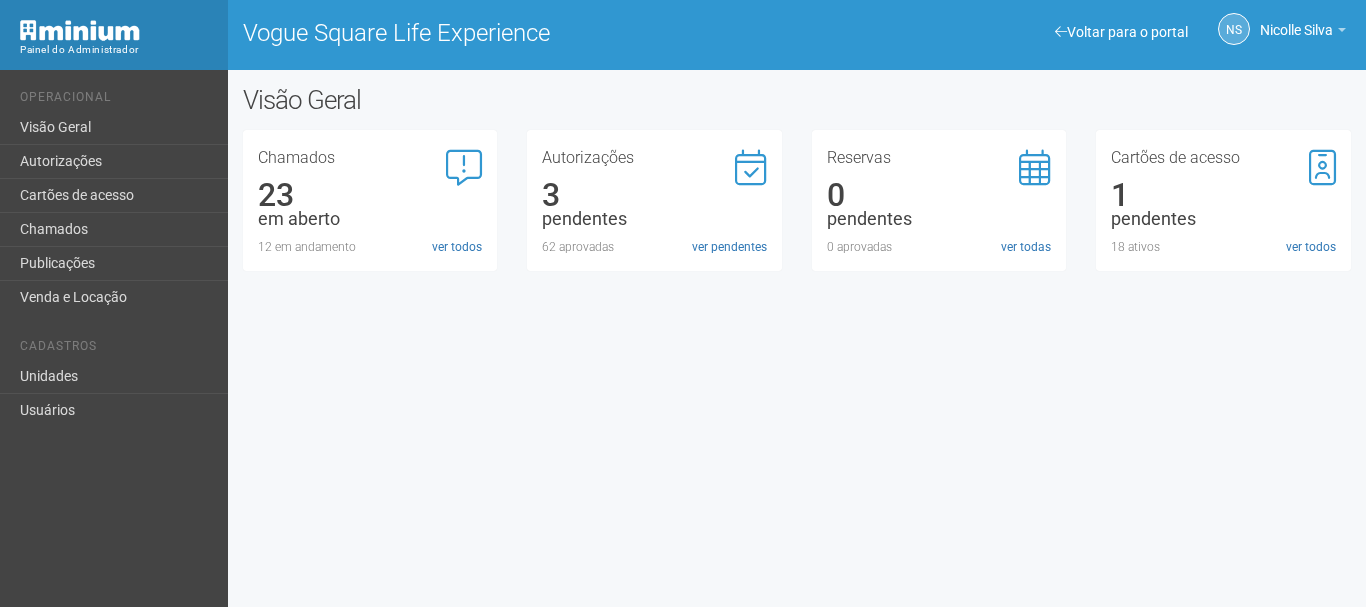 scroll, scrollTop: 0, scrollLeft: 0, axis: both 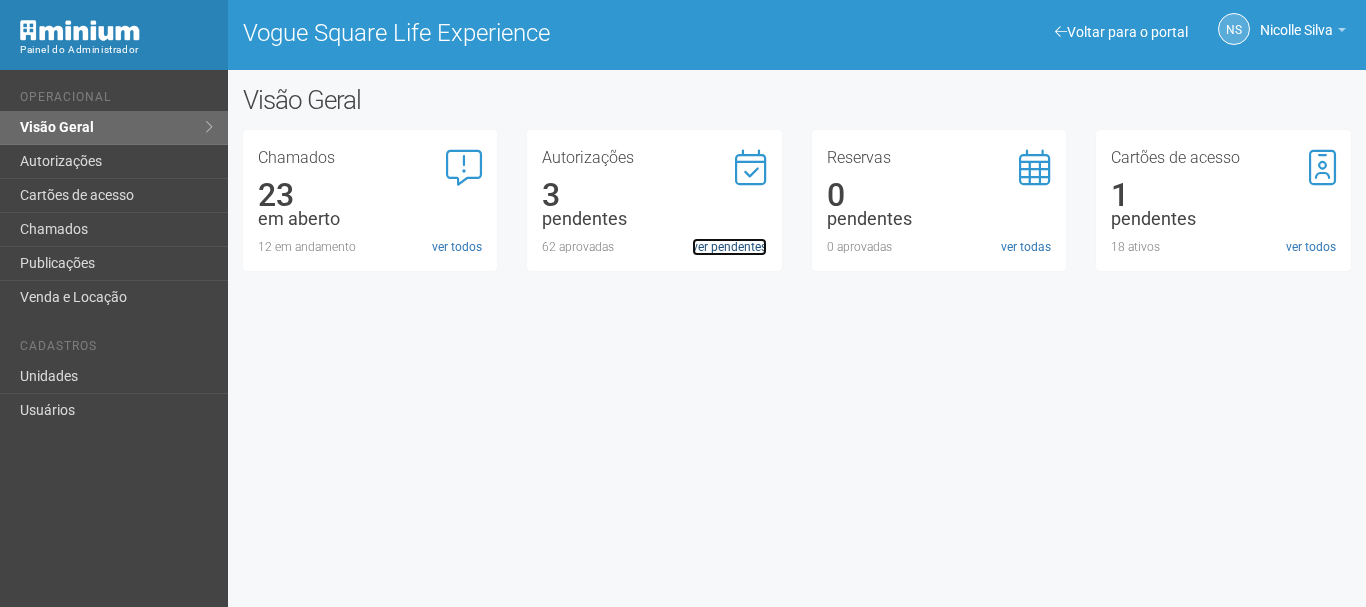 click on "ver pendentes" at bounding box center (729, 247) 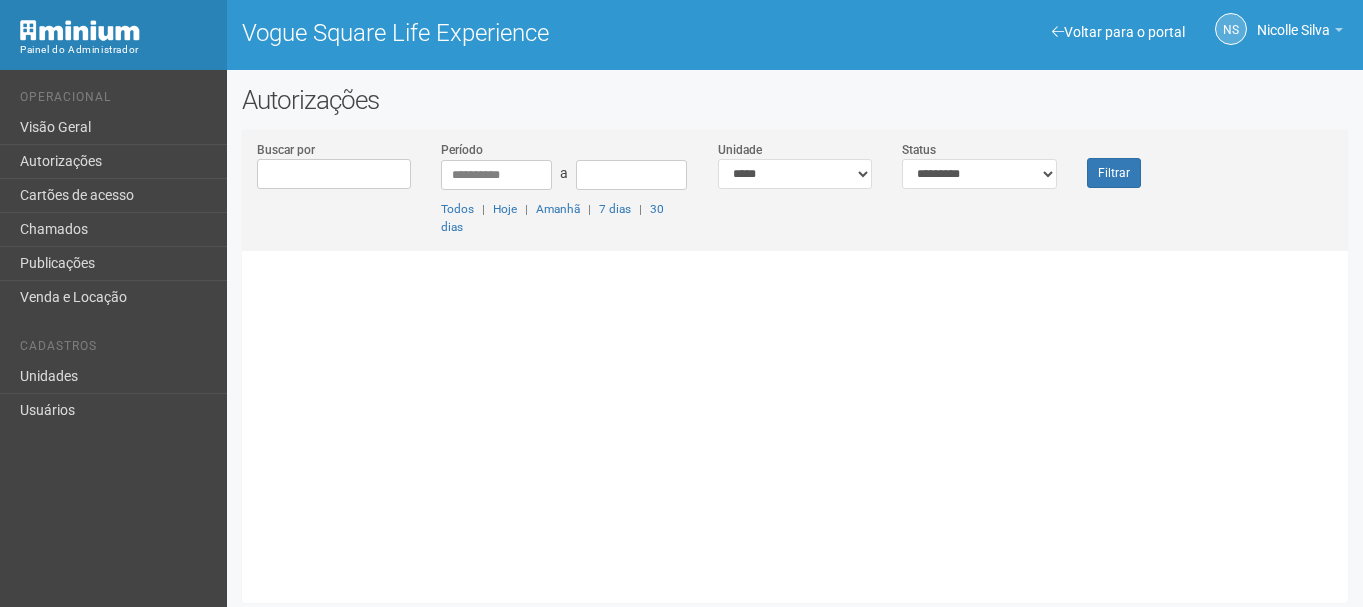 scroll, scrollTop: 0, scrollLeft: 0, axis: both 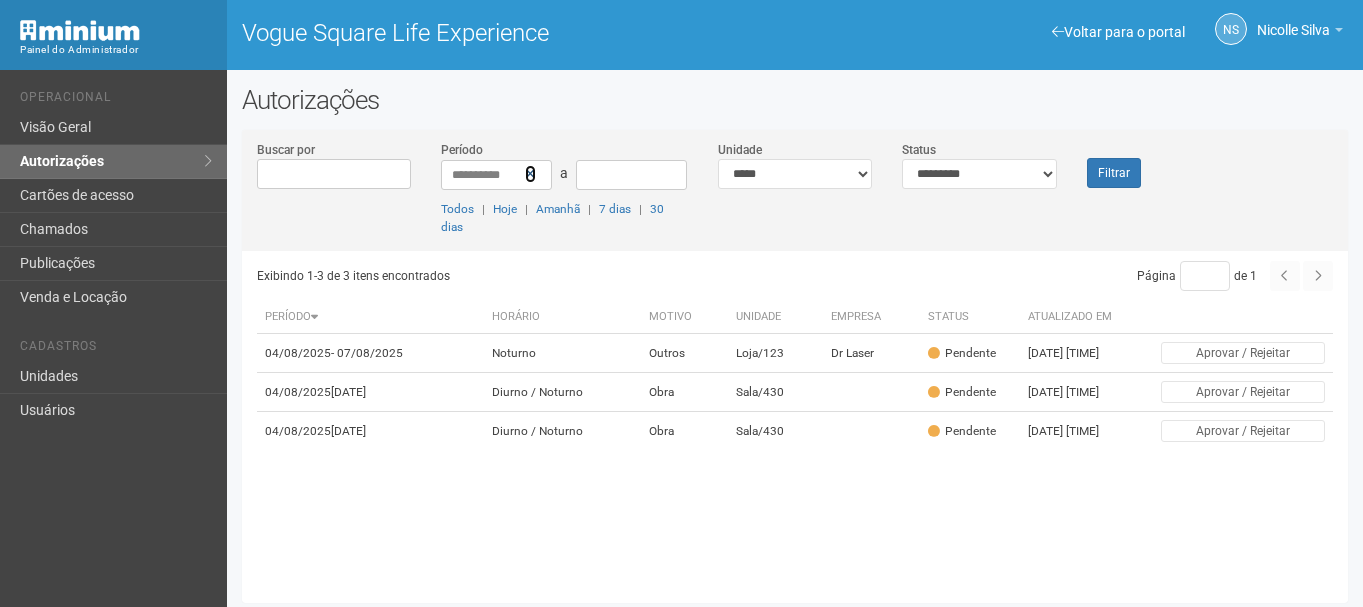 click at bounding box center (530, 174) 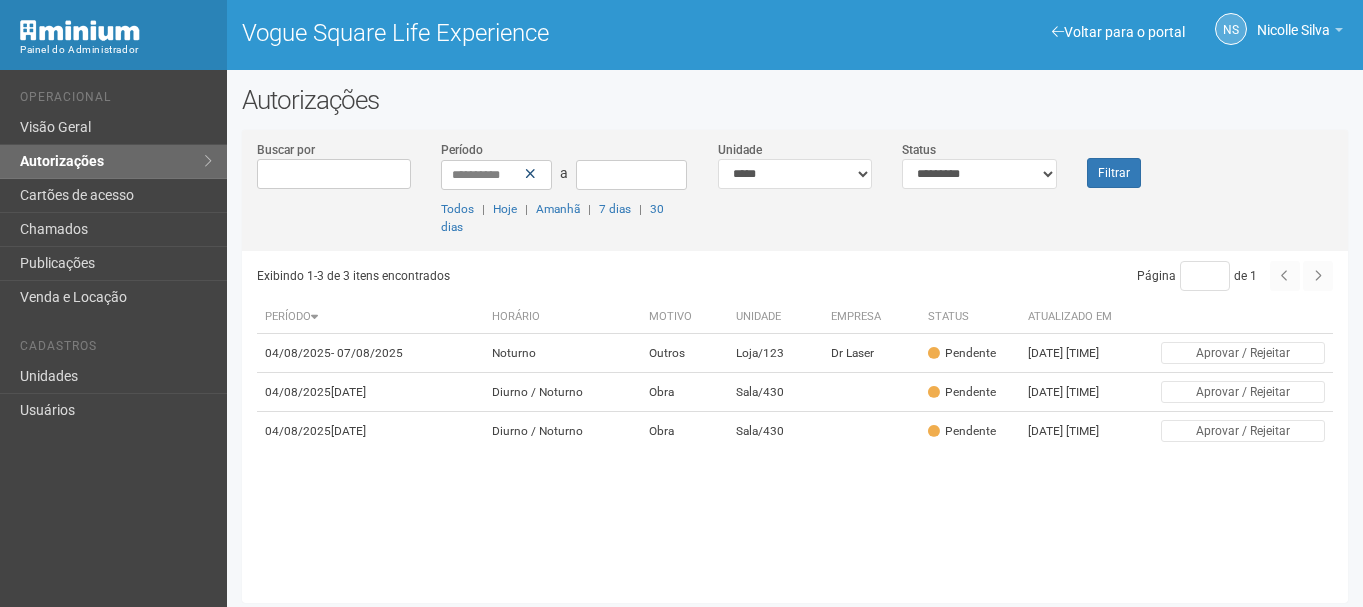 type 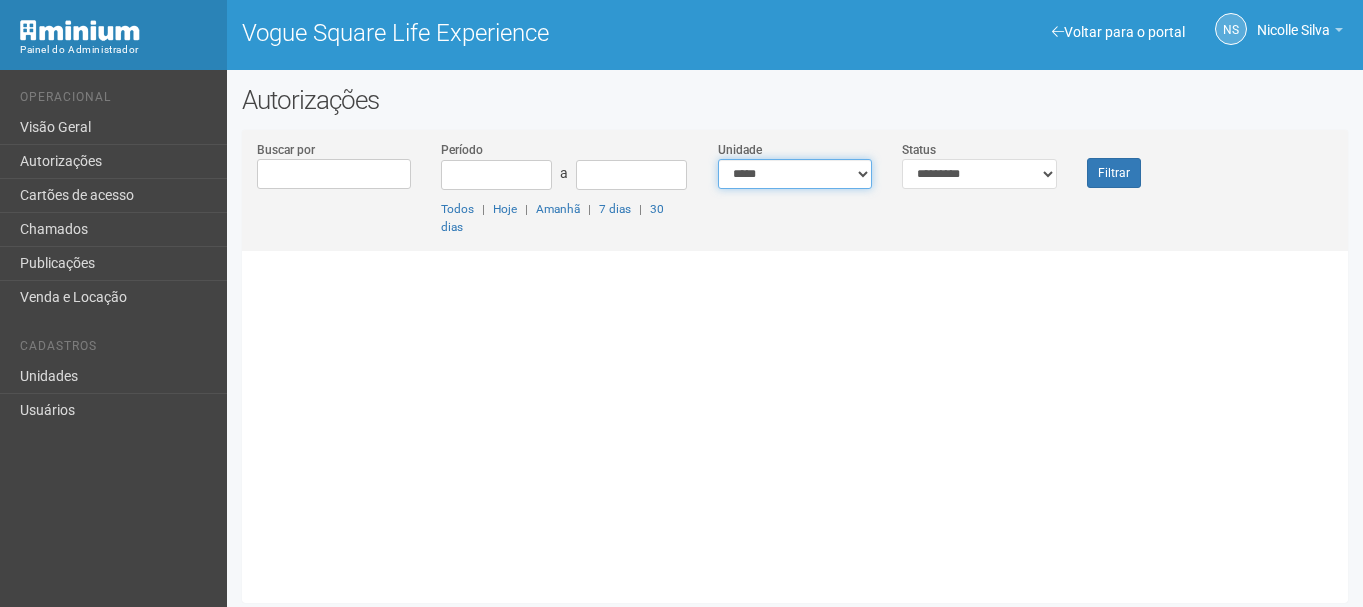 click on "**********" at bounding box center (795, 174) 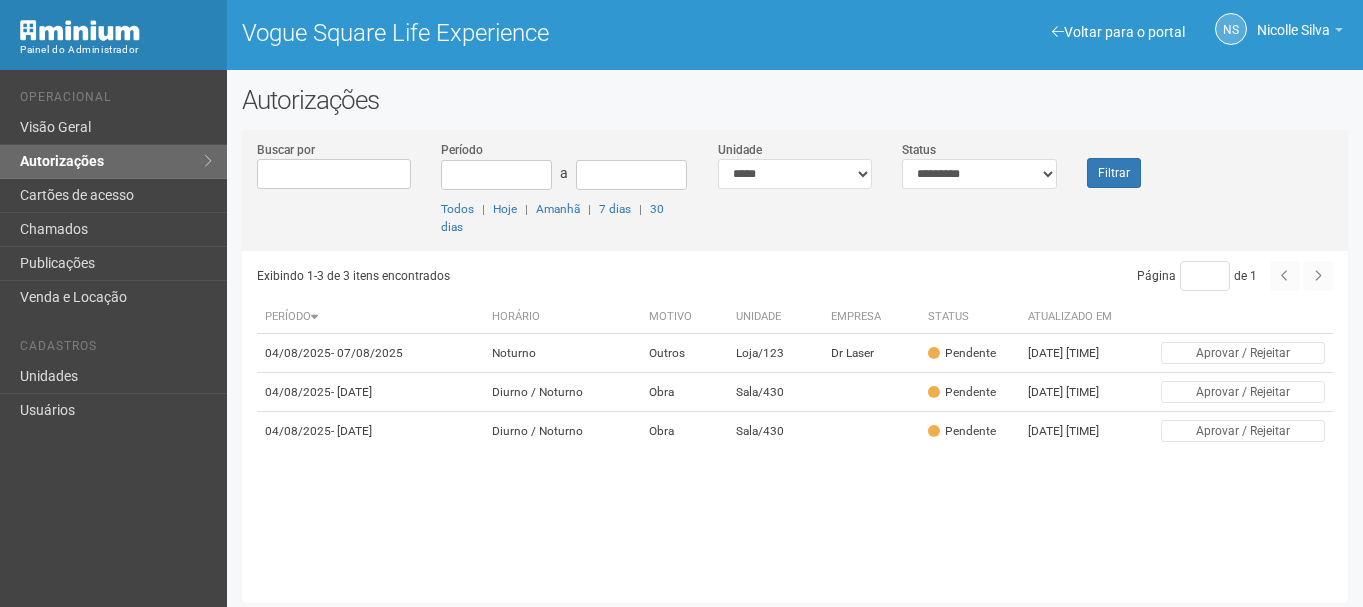 click on "**********" at bounding box center (795, 164) 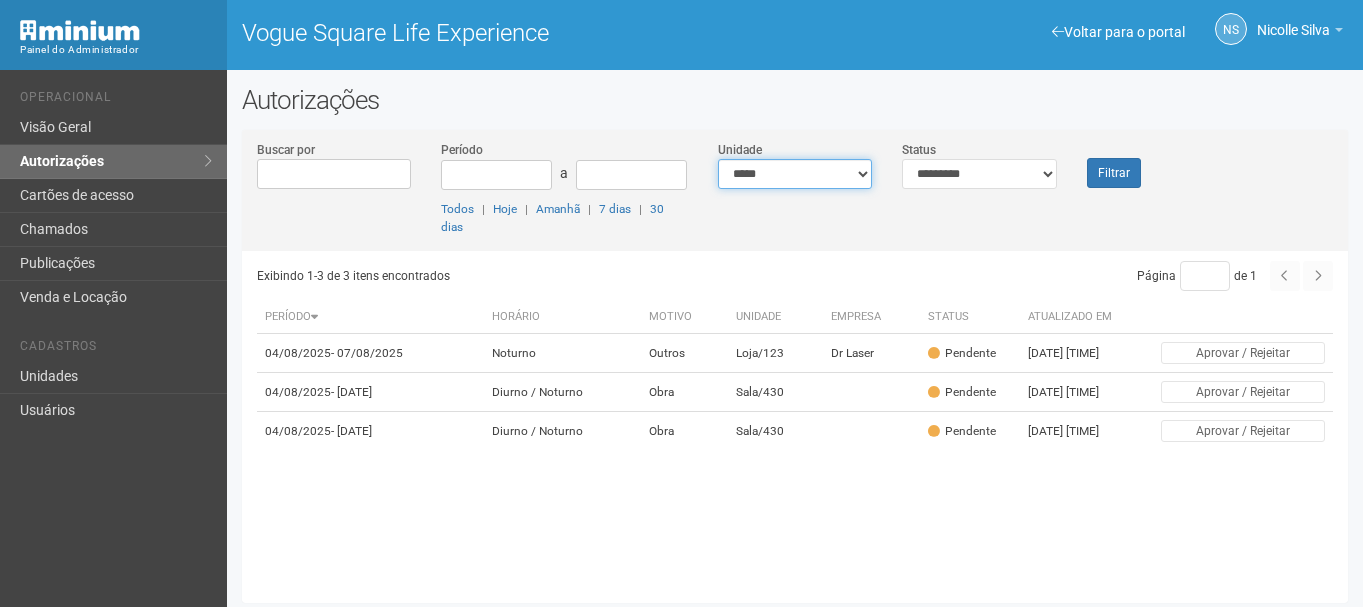 click on "**********" at bounding box center (795, 174) 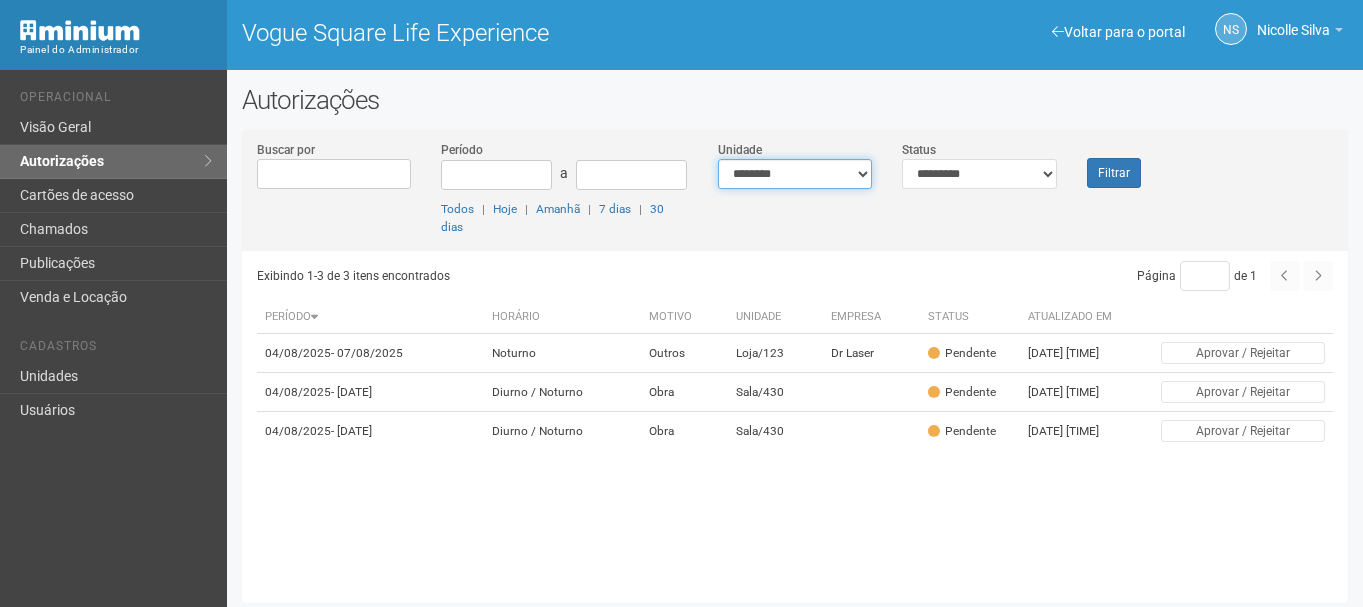 click on "**********" at bounding box center [795, 174] 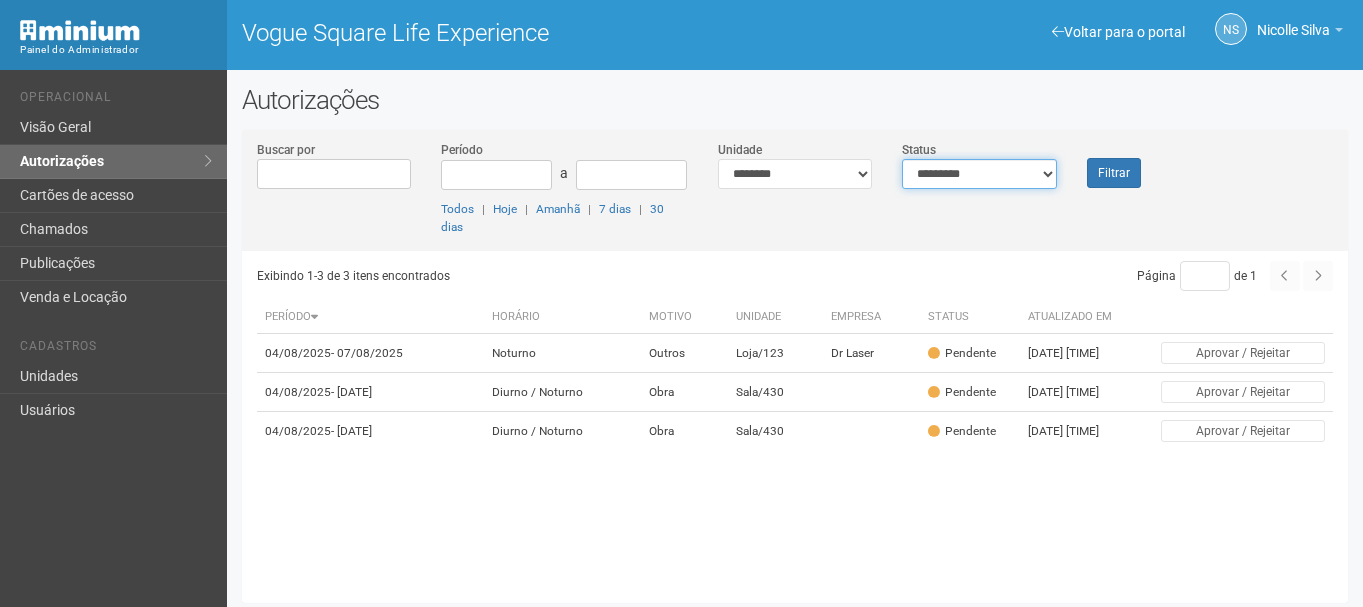 click on "**********" at bounding box center [979, 174] 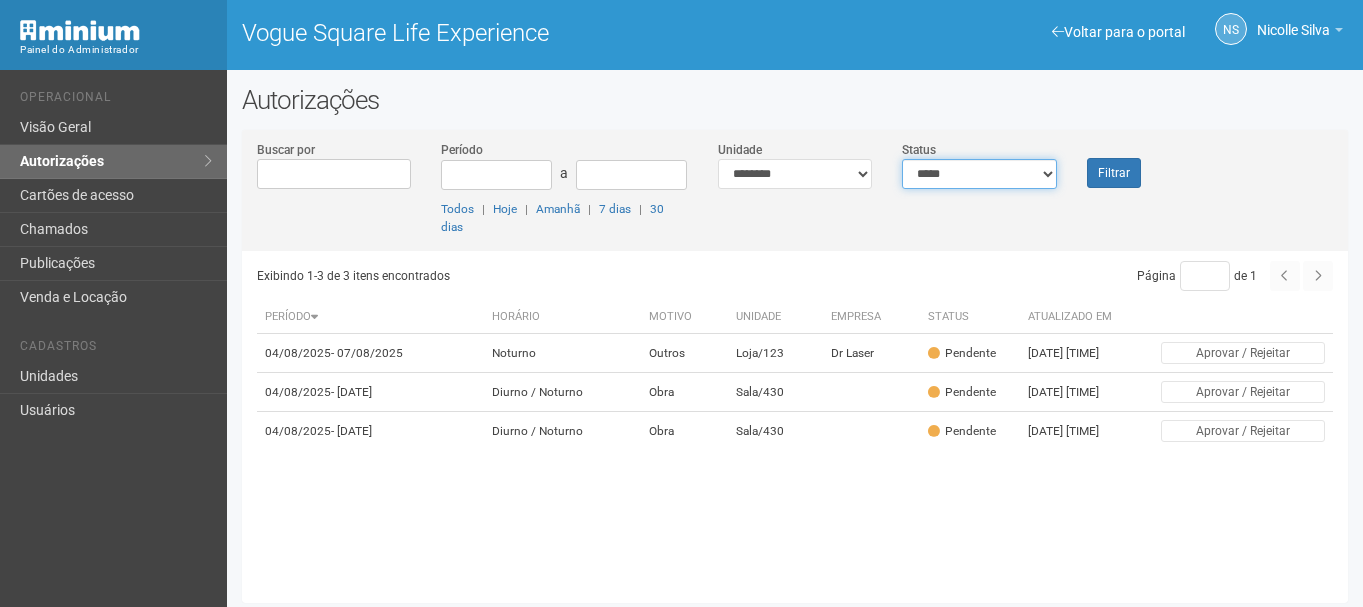 click on "**********" at bounding box center (979, 174) 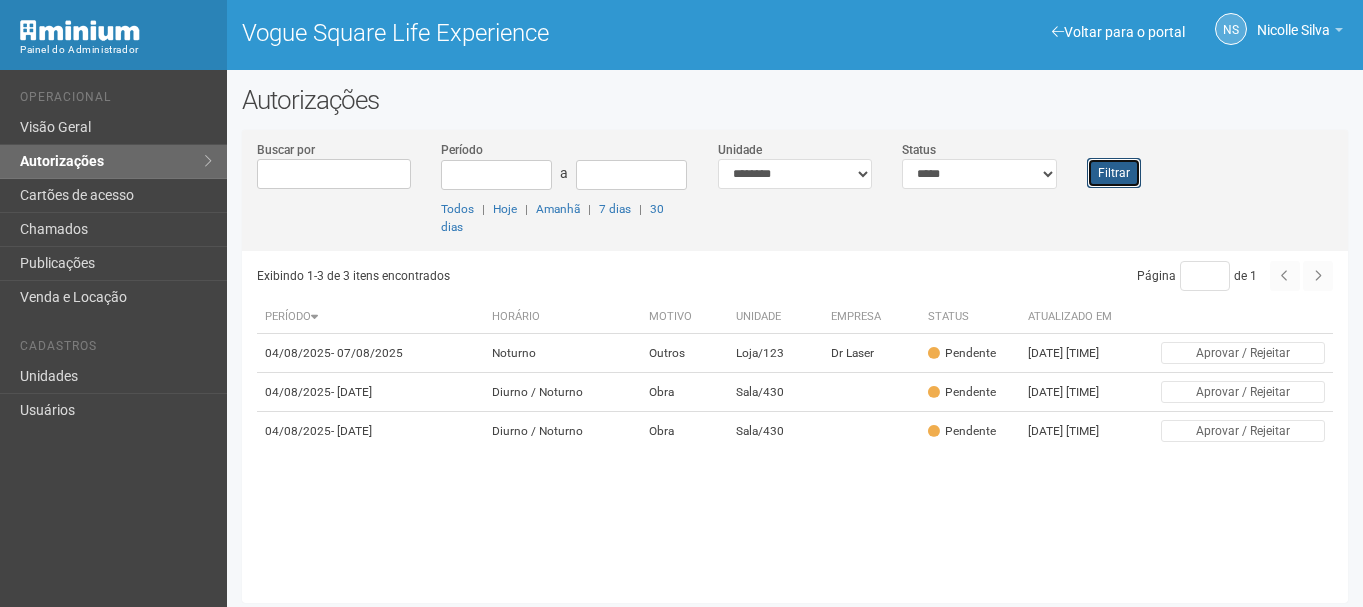 click on "Filtrar" at bounding box center (1114, 173) 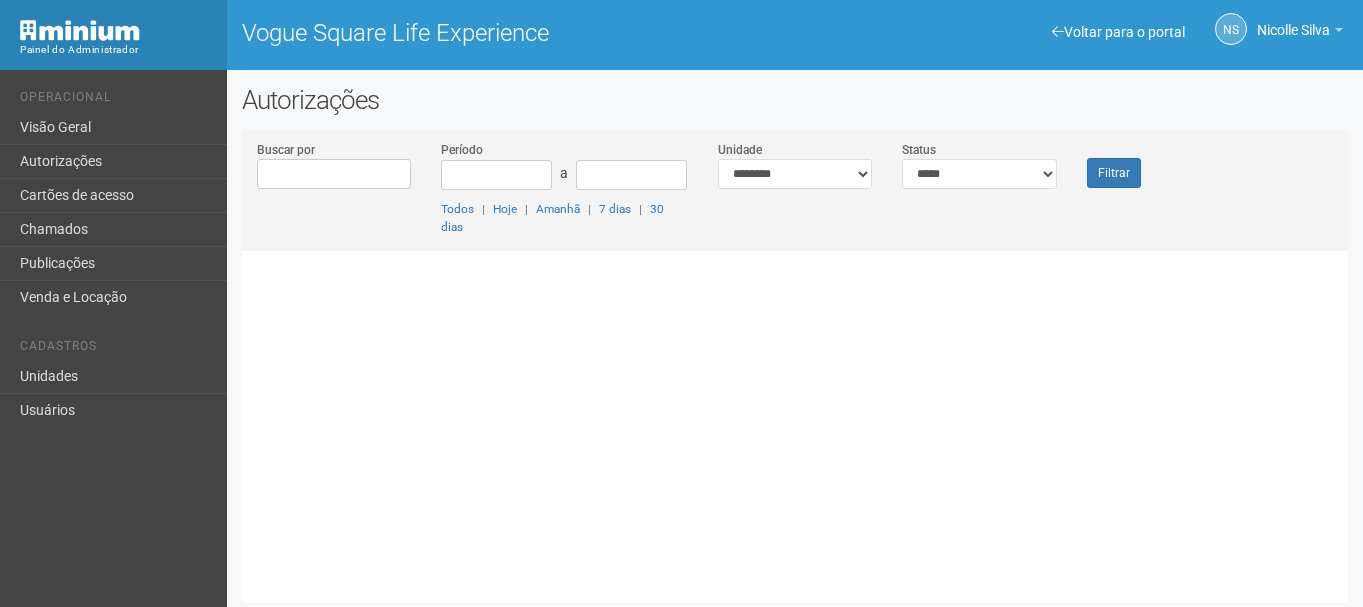 scroll, scrollTop: 0, scrollLeft: 0, axis: both 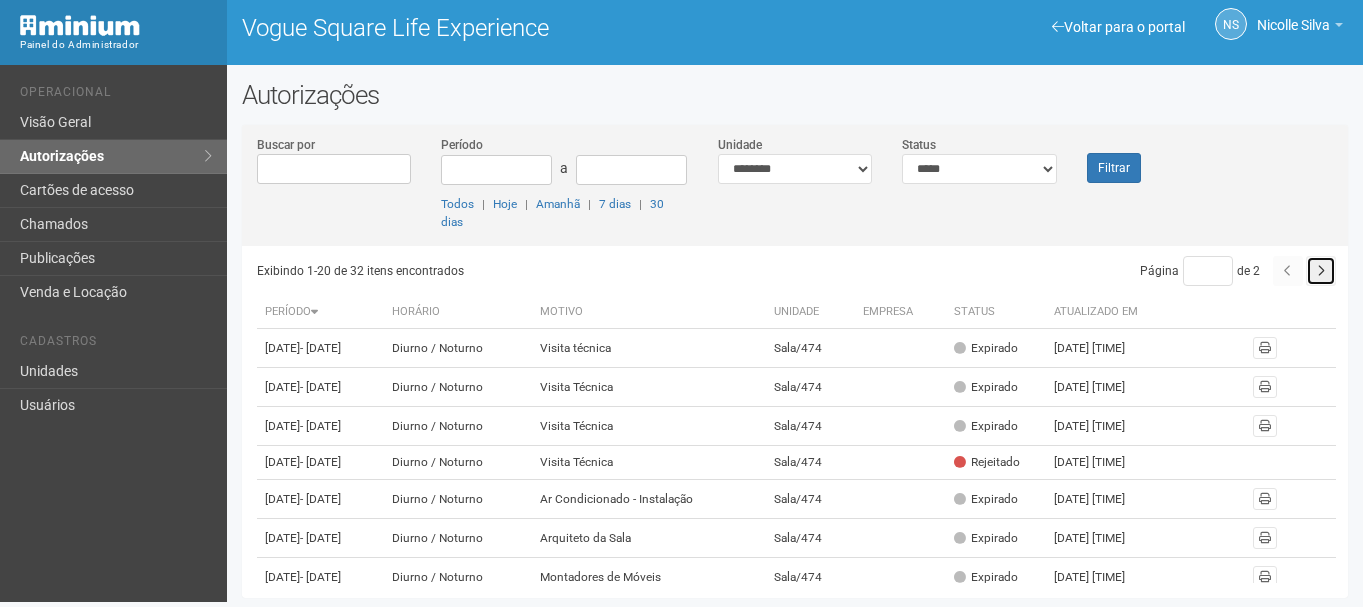 click at bounding box center [1321, 271] 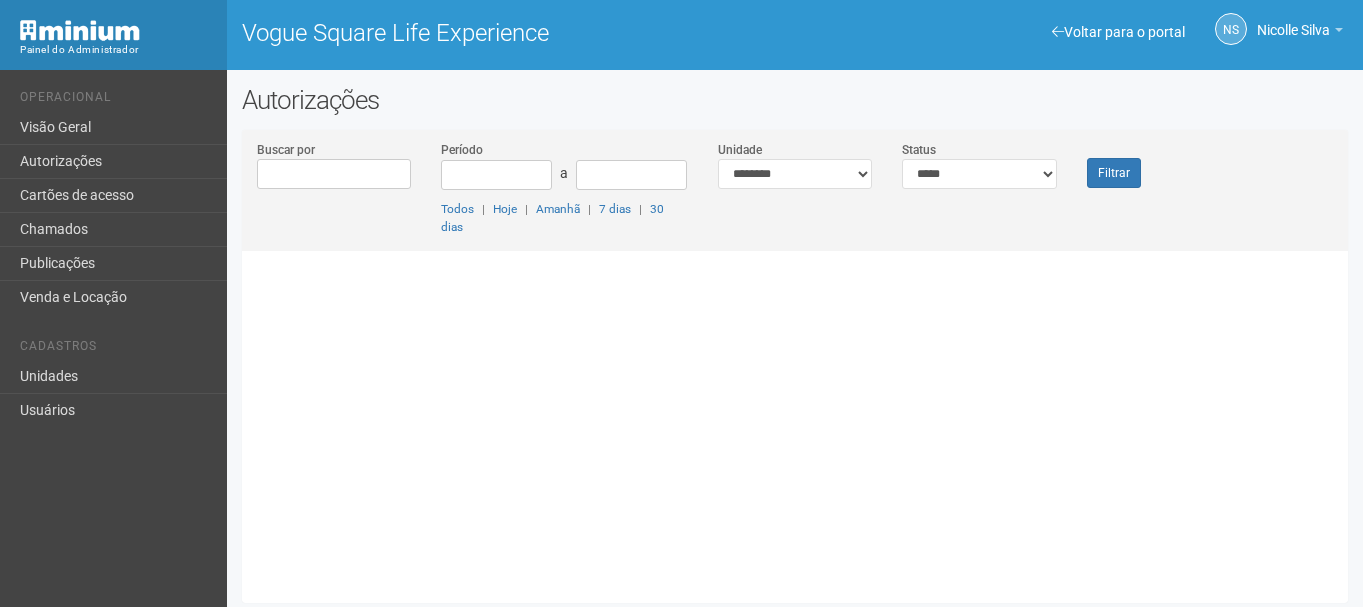 scroll, scrollTop: 0, scrollLeft: 0, axis: both 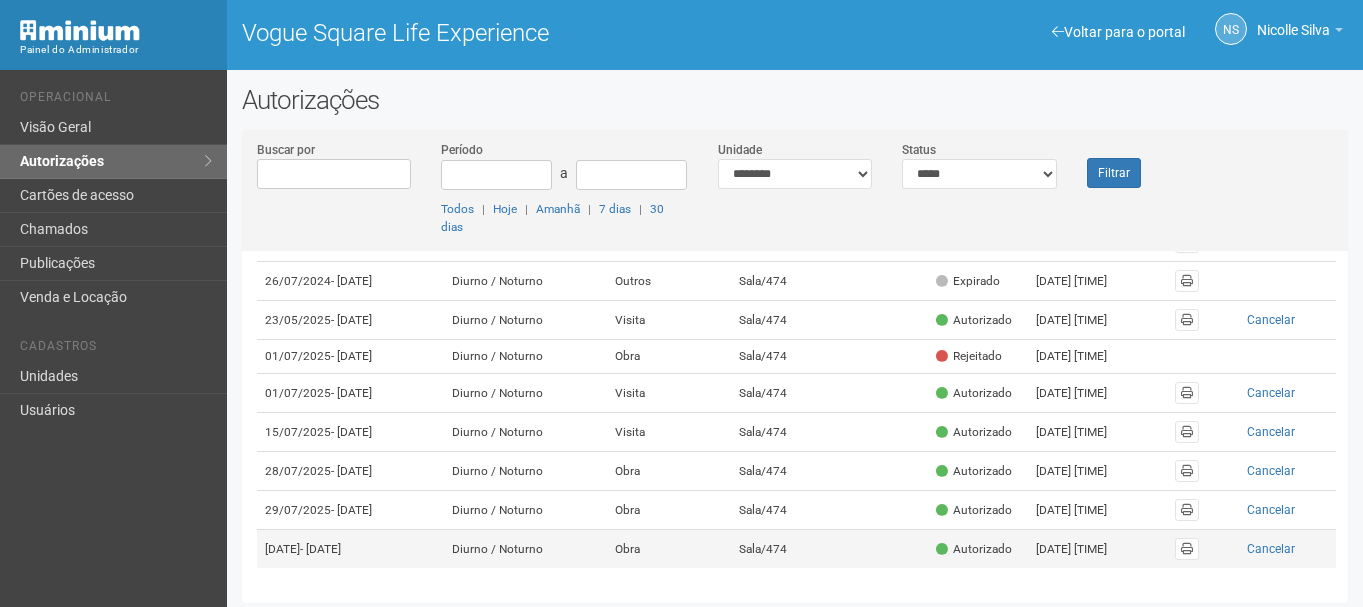 click on "[DATE]
- [DATE]" at bounding box center [350, 549] 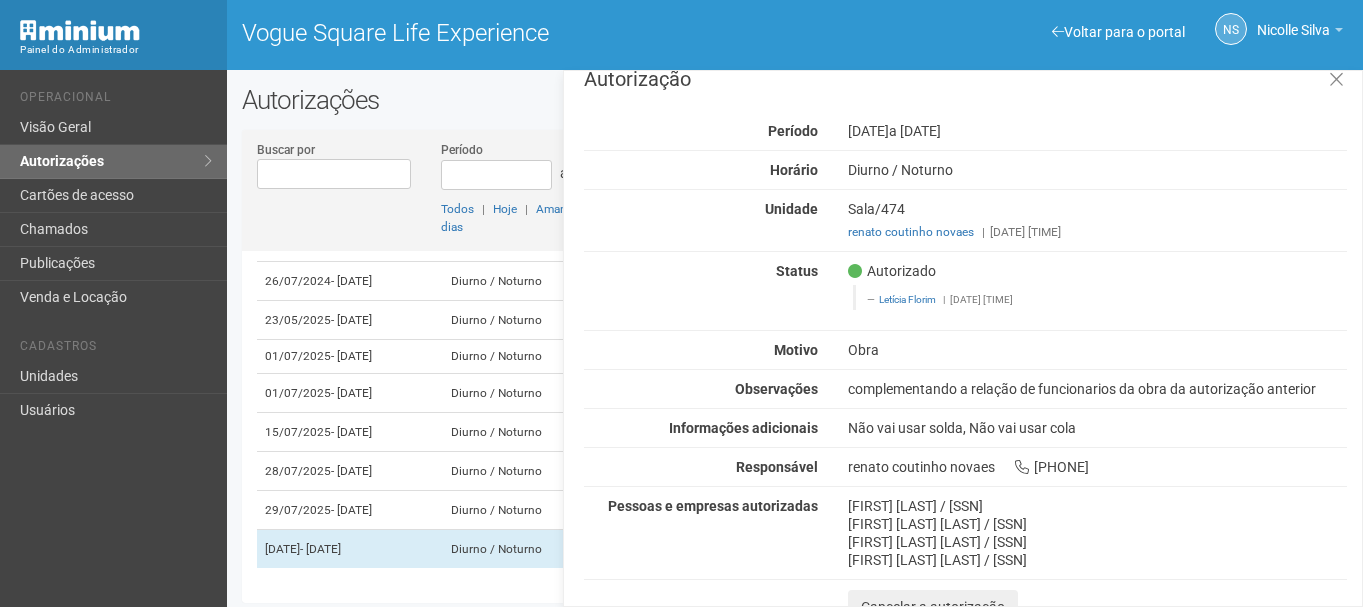 scroll, scrollTop: 40, scrollLeft: 0, axis: vertical 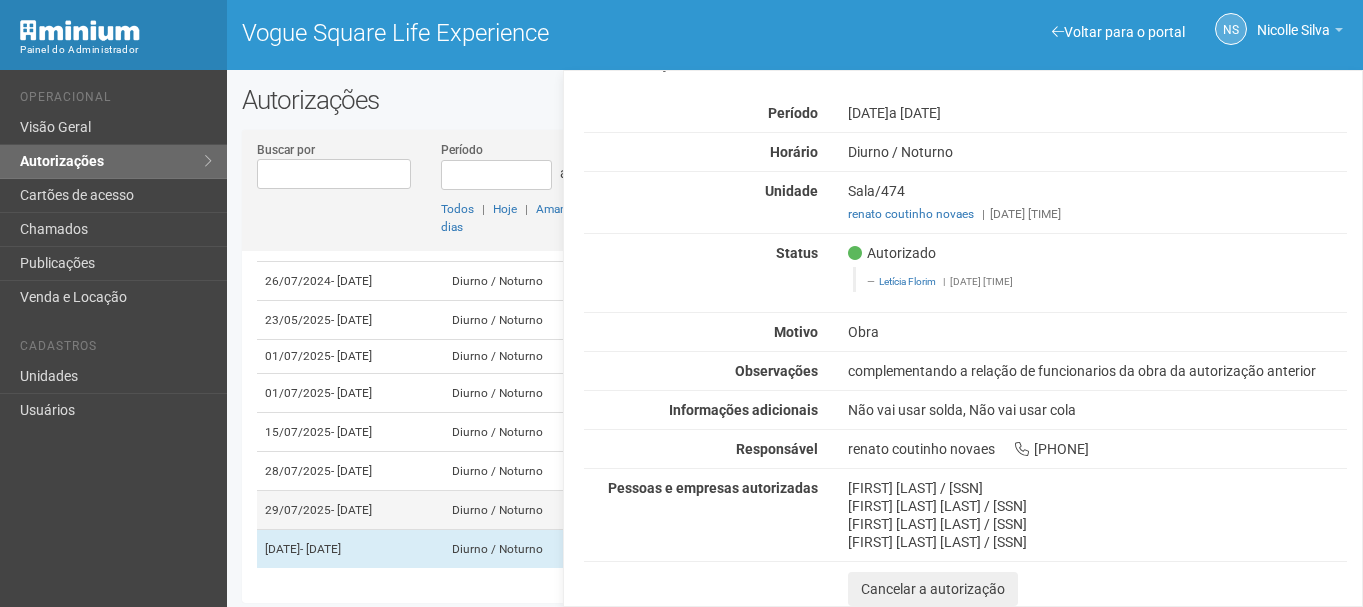 click on "- [DATE]" at bounding box center [351, 510] 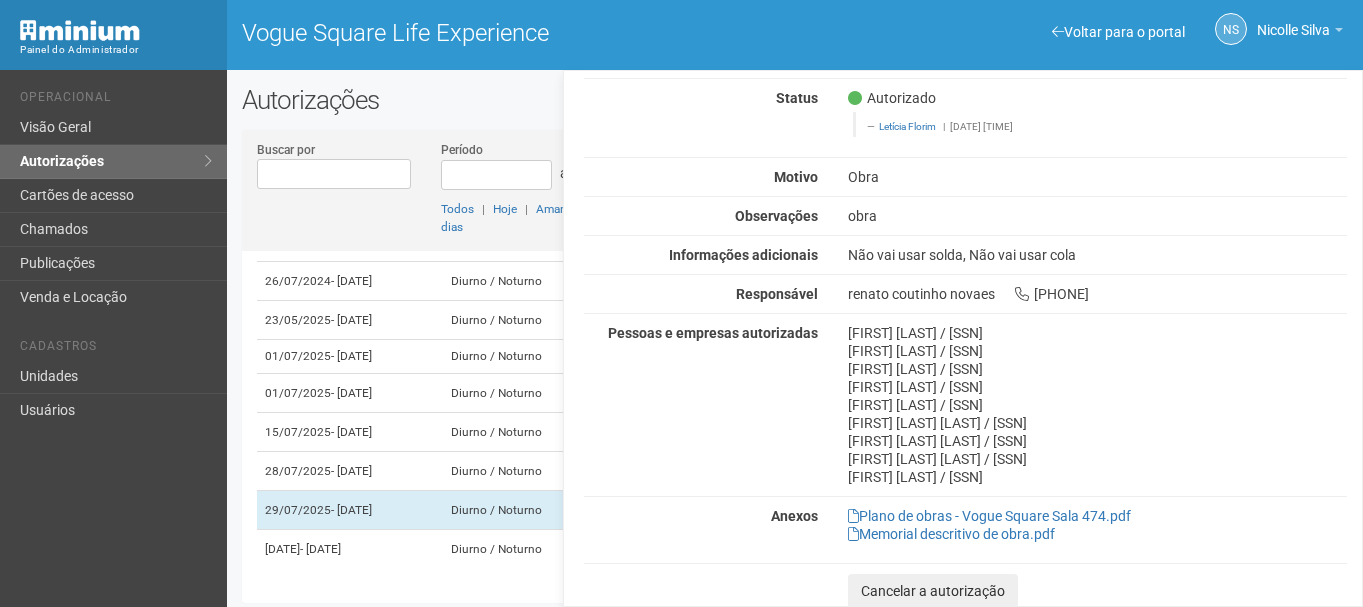 scroll, scrollTop: 197, scrollLeft: 0, axis: vertical 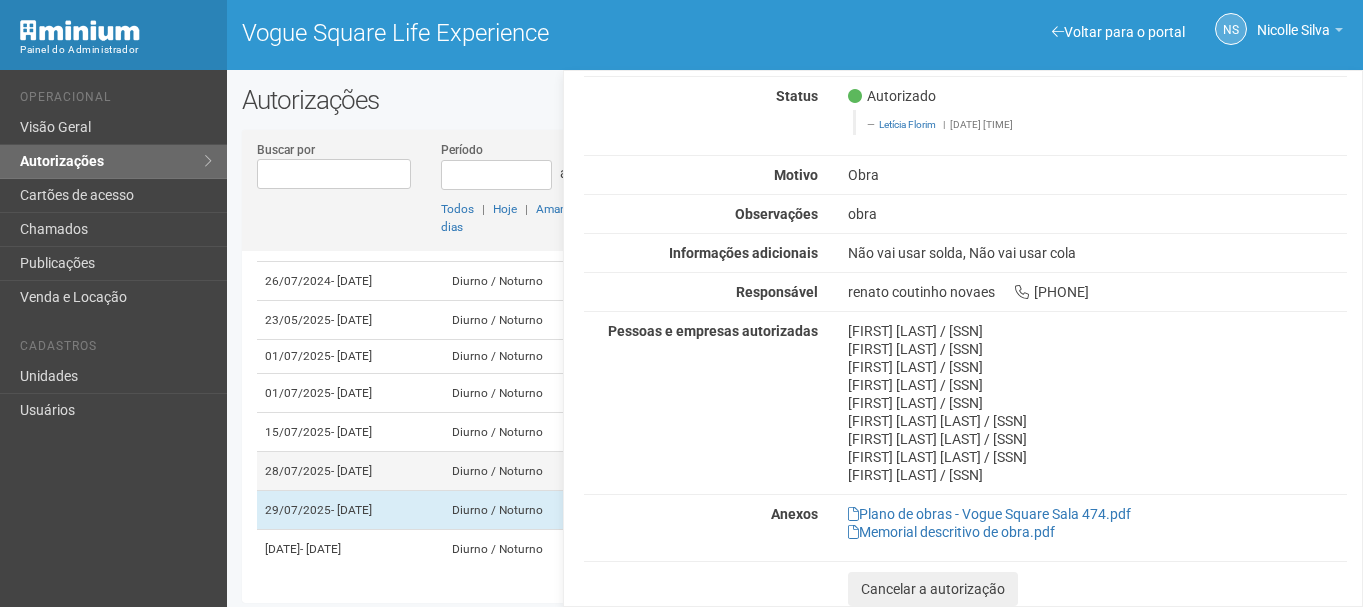 click on "[DATE]
- [DATE]" at bounding box center (350, 471) 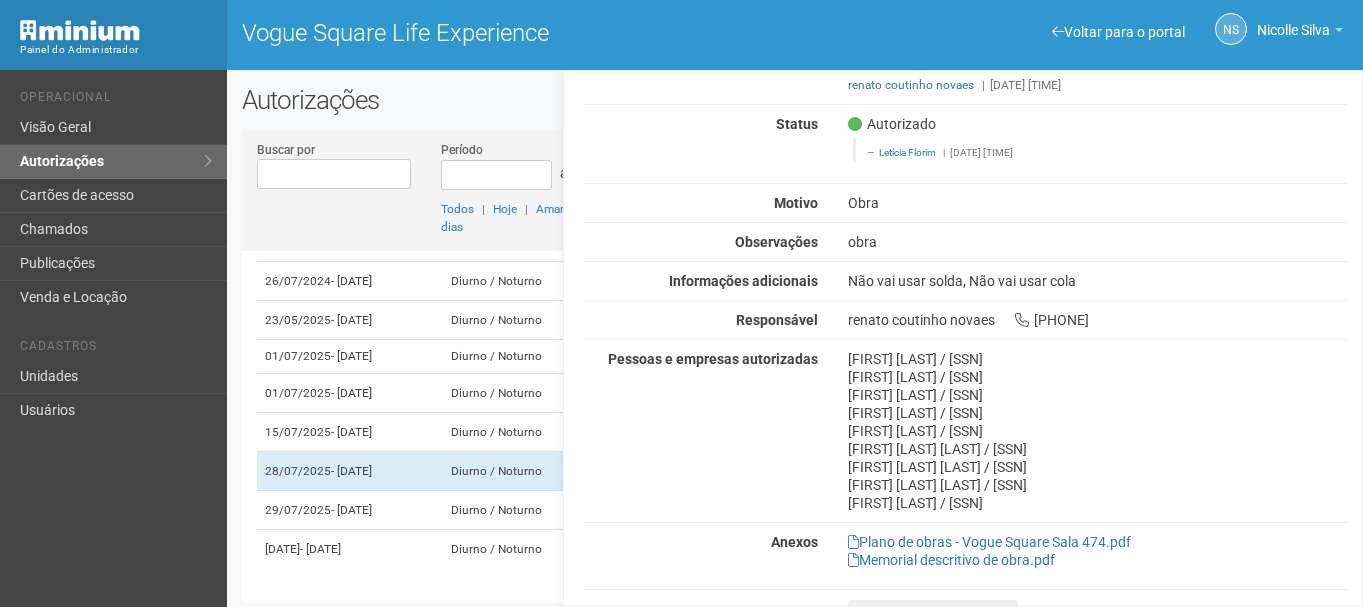 scroll, scrollTop: 197, scrollLeft: 0, axis: vertical 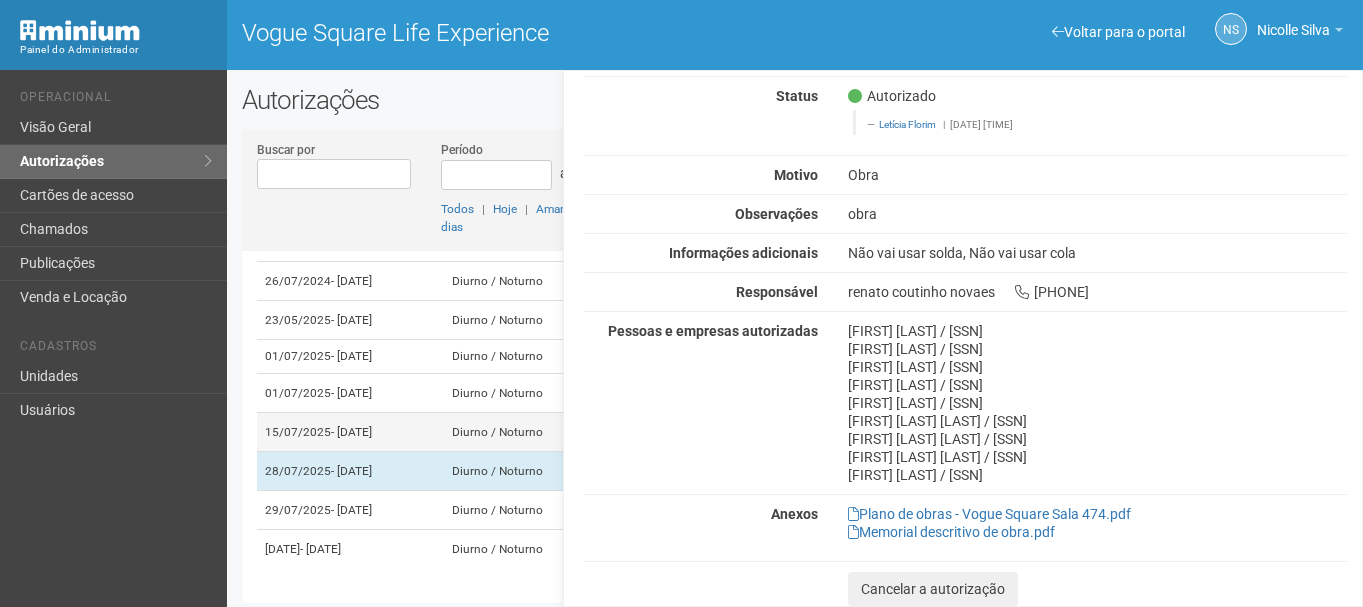 click on "[DATE]
- [DATE]" at bounding box center [350, 432] 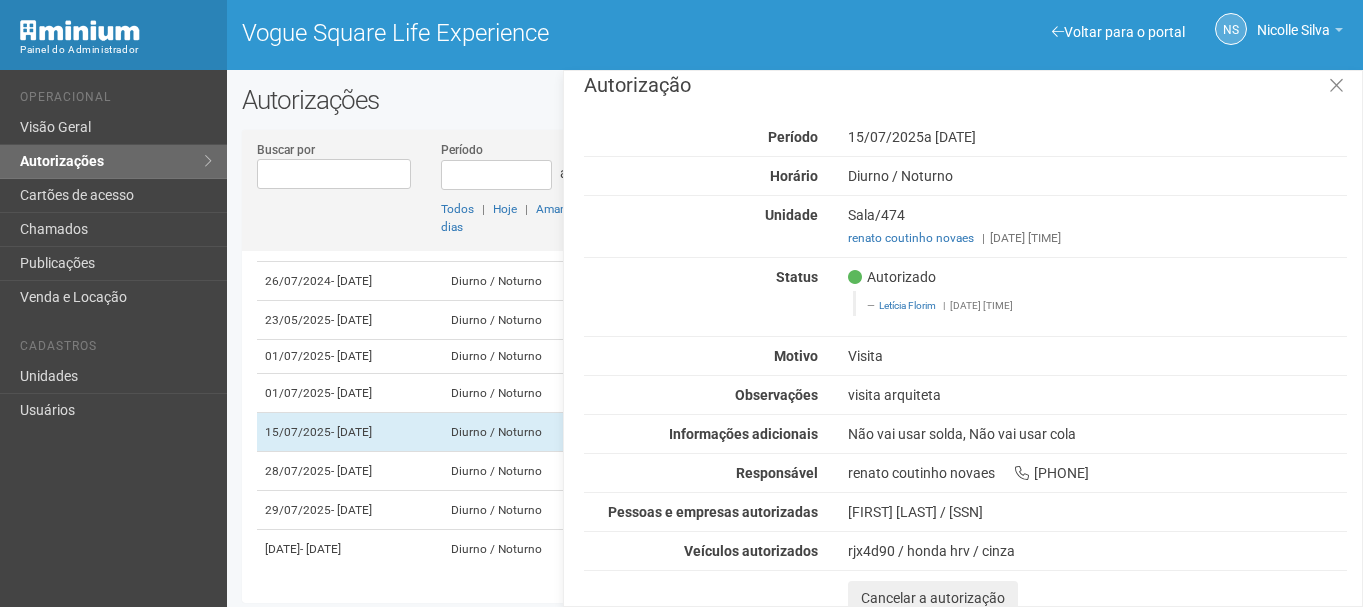 scroll, scrollTop: 25, scrollLeft: 0, axis: vertical 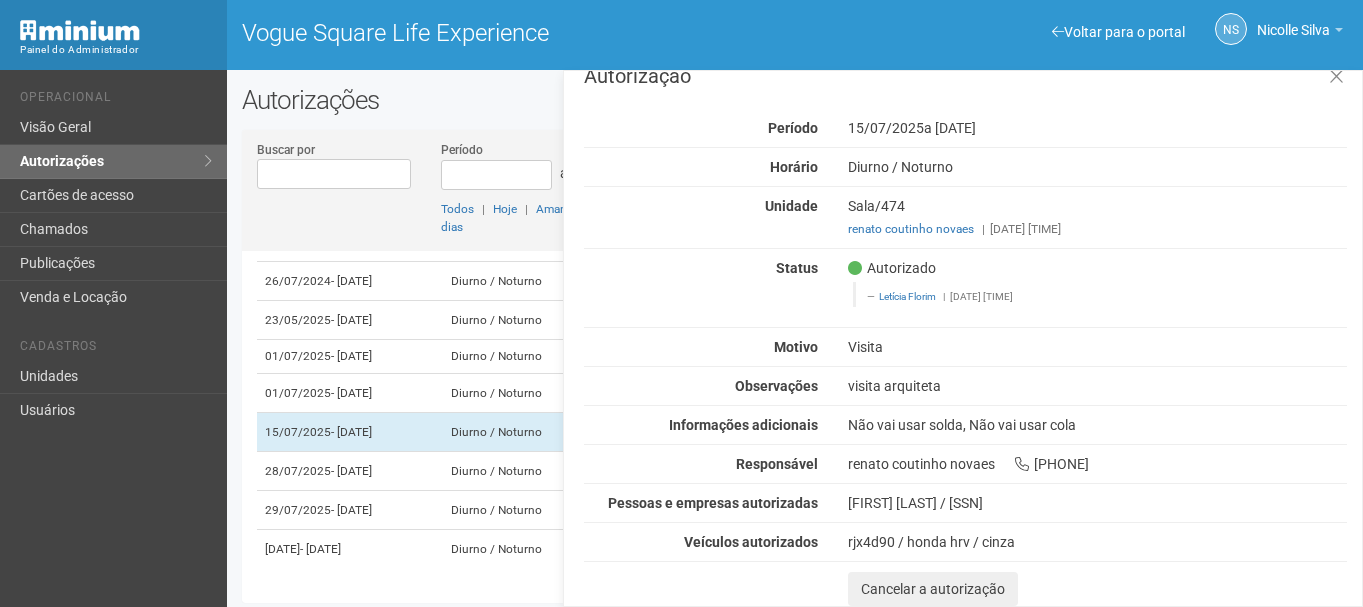 click on "[FIRST] [LAST] / [SSN]" at bounding box center (1097, 503) 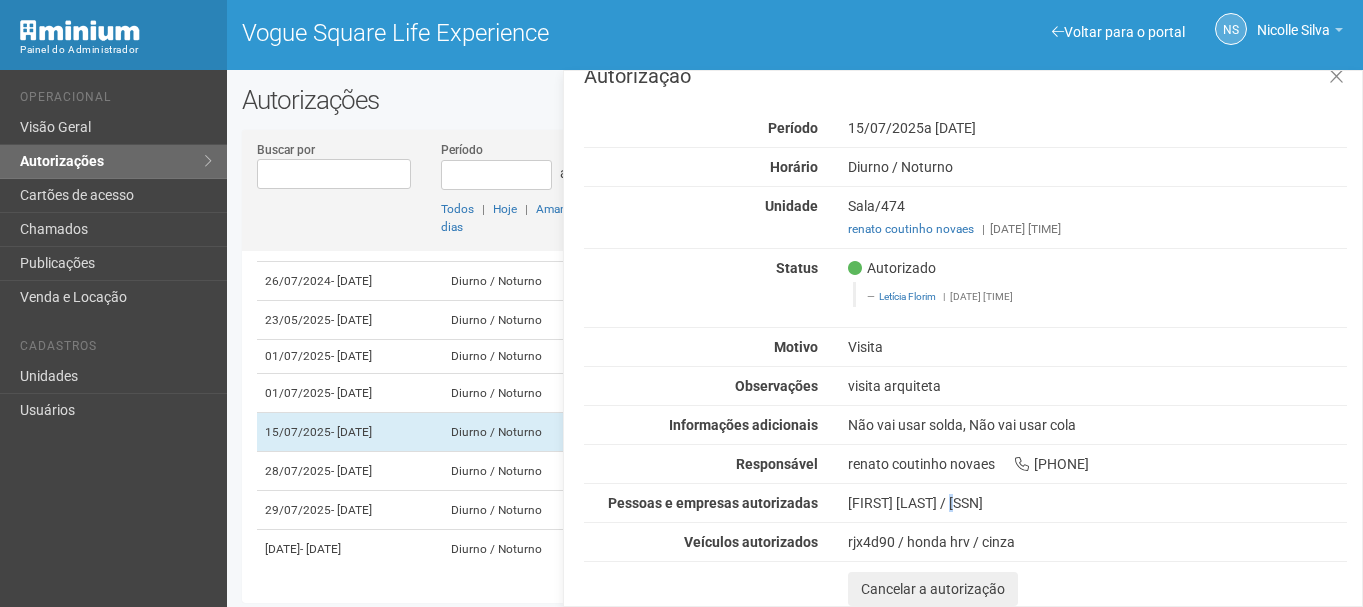 click on "[FIRST] [LAST] / [SSN]" at bounding box center (1097, 503) 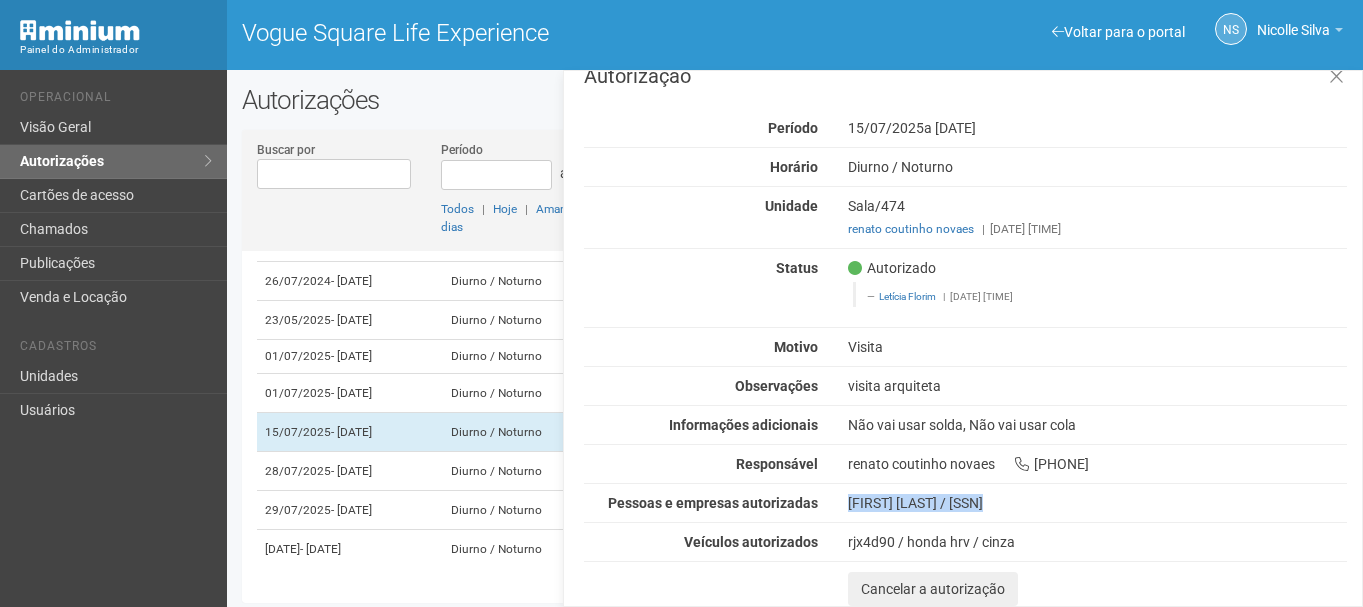 click on "Marcia Helena Vaz Teixeira / 01460537700" at bounding box center [1097, 503] 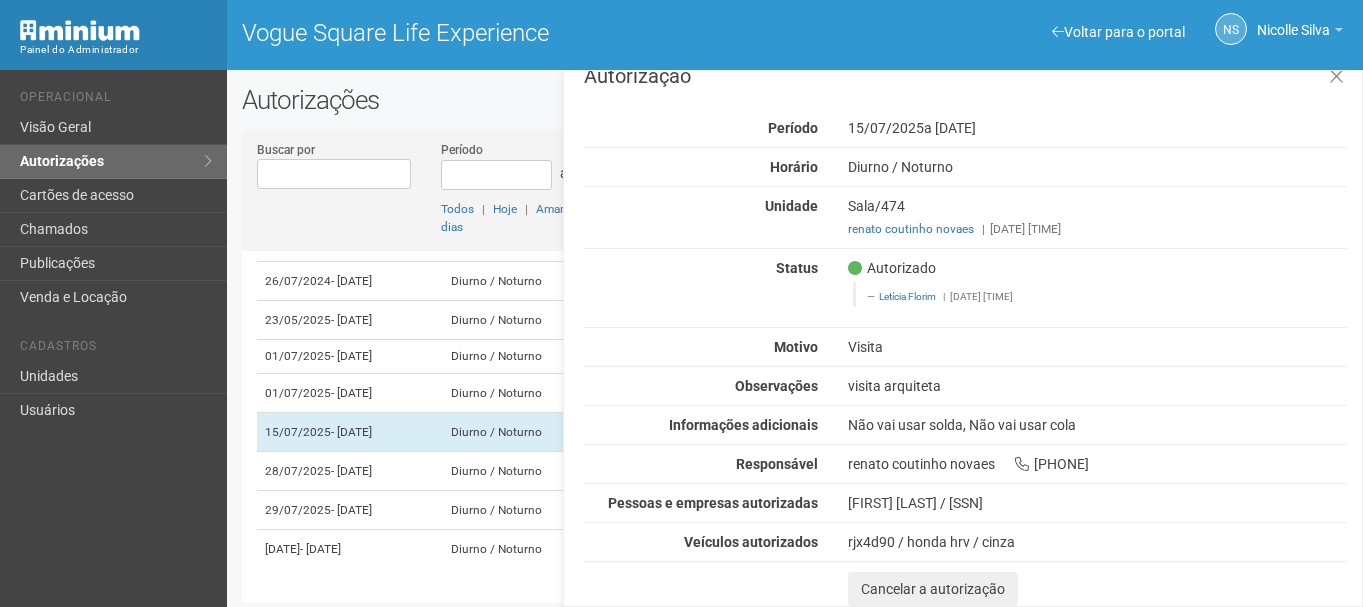 click on "Visita" at bounding box center [1097, 347] 